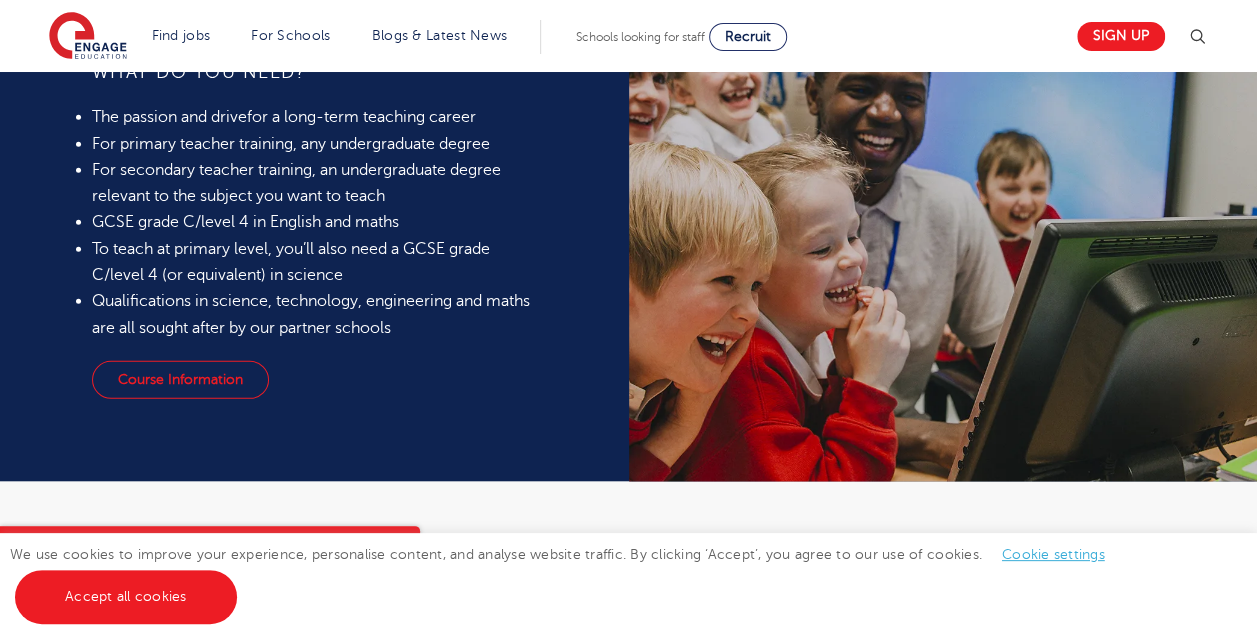 scroll, scrollTop: 1938, scrollLeft: 0, axis: vertical 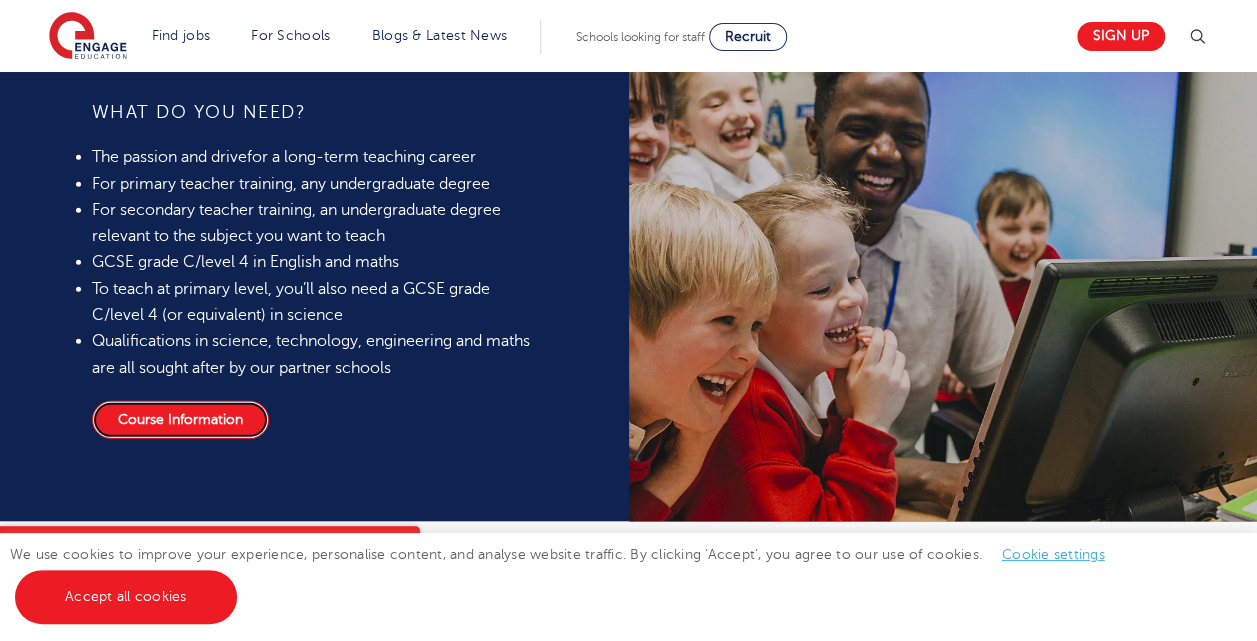 click on "Course Information" at bounding box center [180, 420] 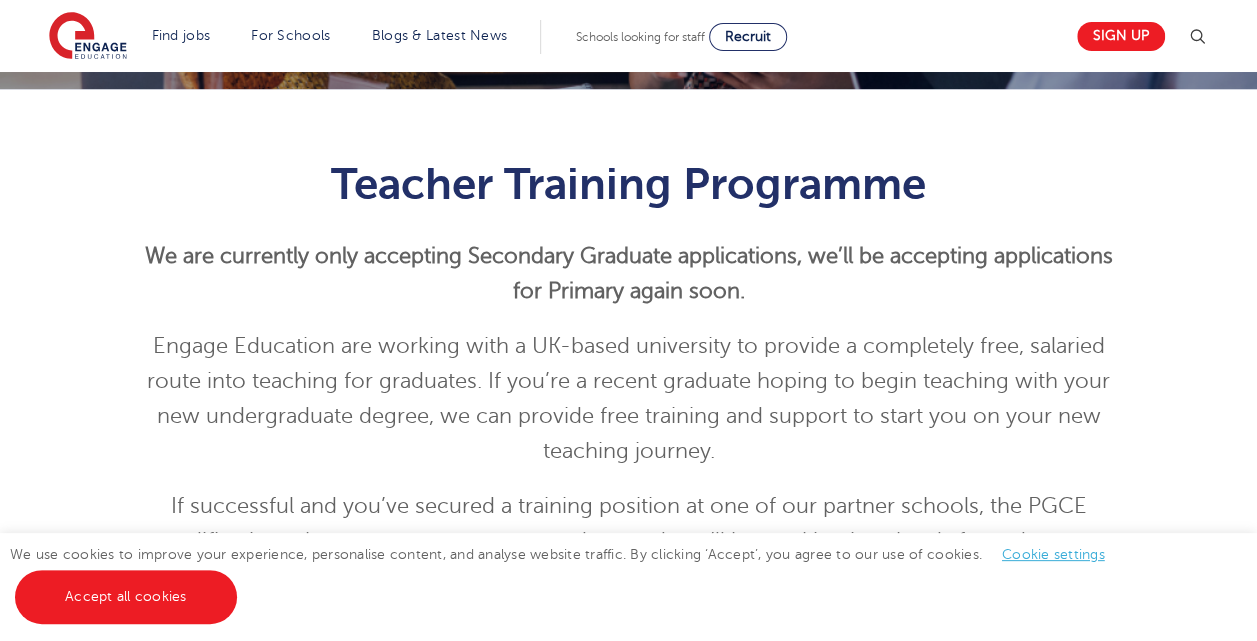 scroll, scrollTop: 440, scrollLeft: 0, axis: vertical 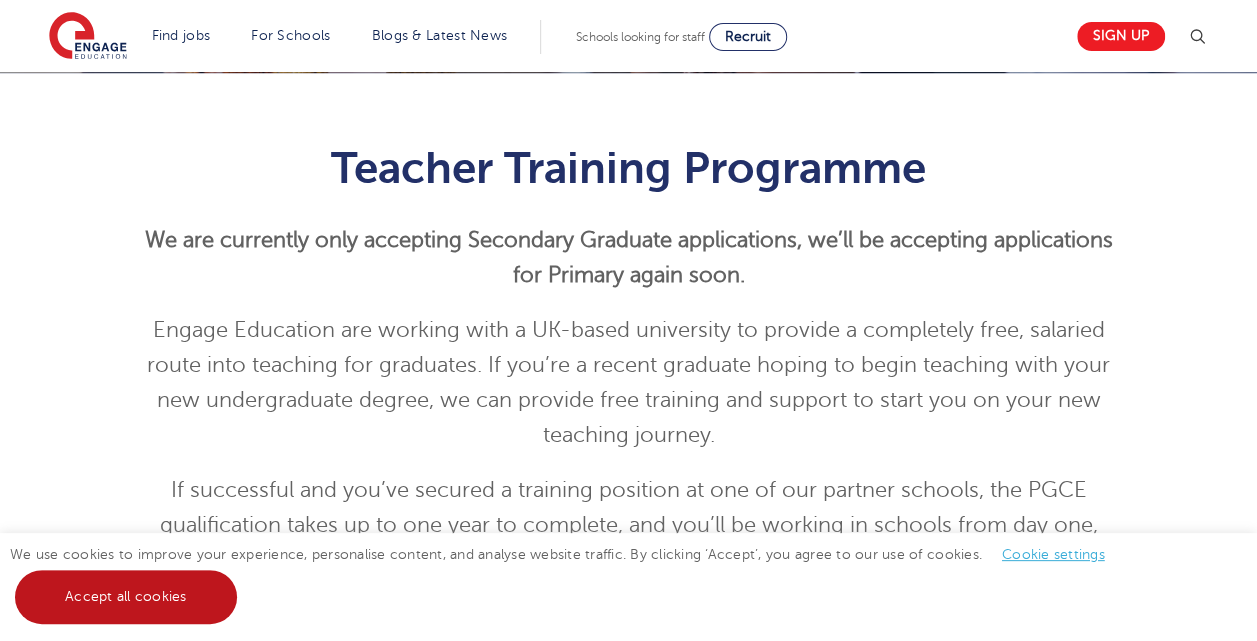 click on "Accept all cookies" at bounding box center [126, 597] 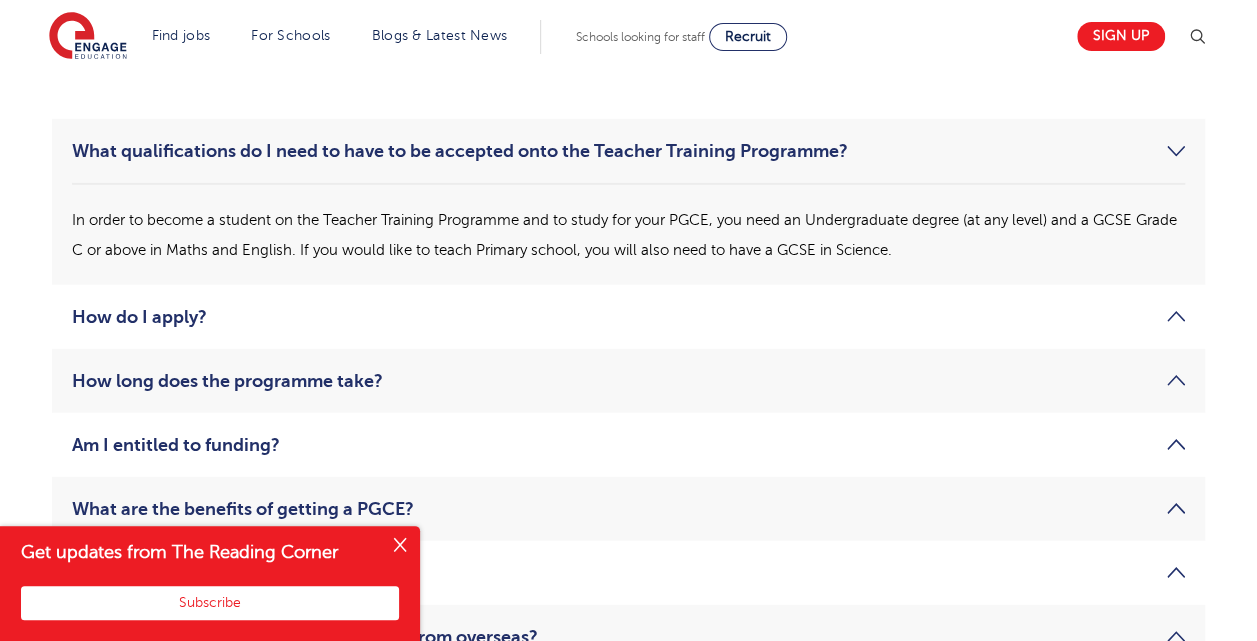 scroll, scrollTop: 2880, scrollLeft: 0, axis: vertical 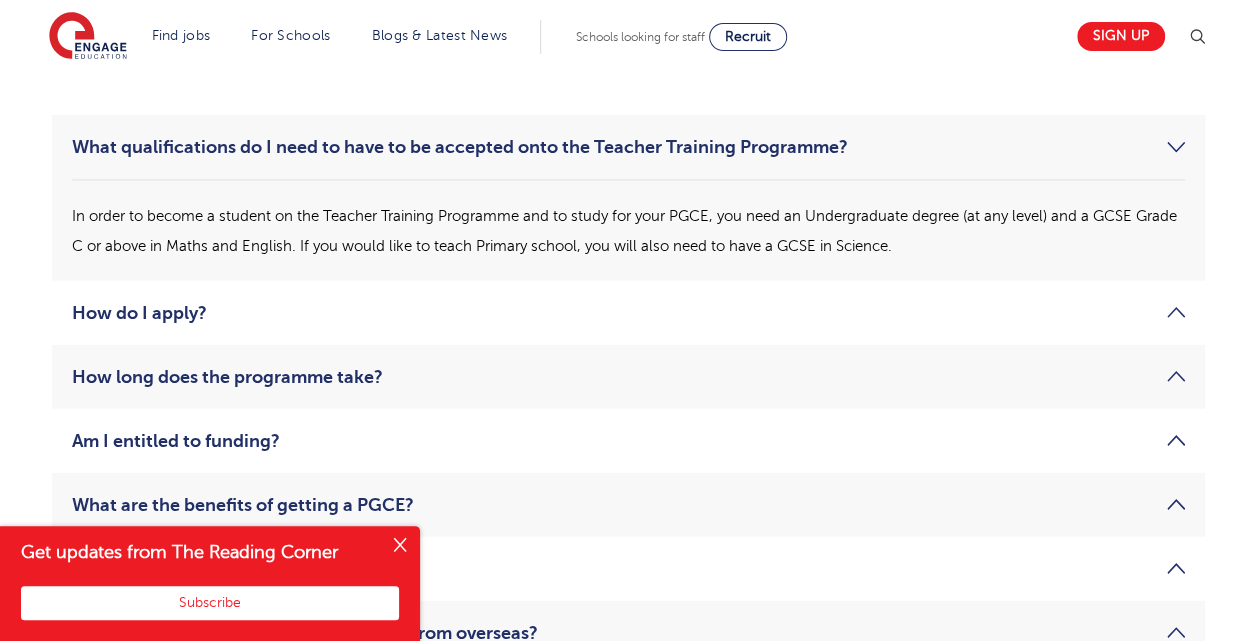 click at bounding box center (400, 546) 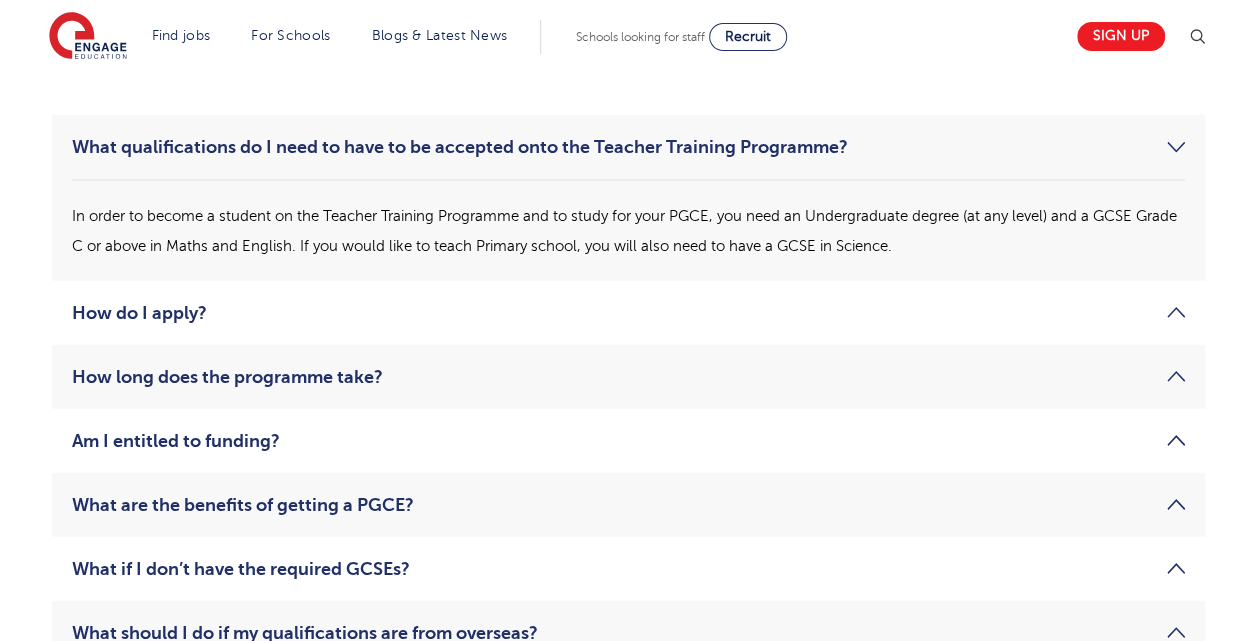 click on "How long does the programme take? The Teacher Training Programme is a 12-month course. The first phase prepares you for teaching with classroom experience as a member of support staff and CPD sessions based around passing your PGCE. After completion, you will take your PGCE modules and QTS assessment while working as an unqualified teacher for 18 hours per week." at bounding box center (628, 377) 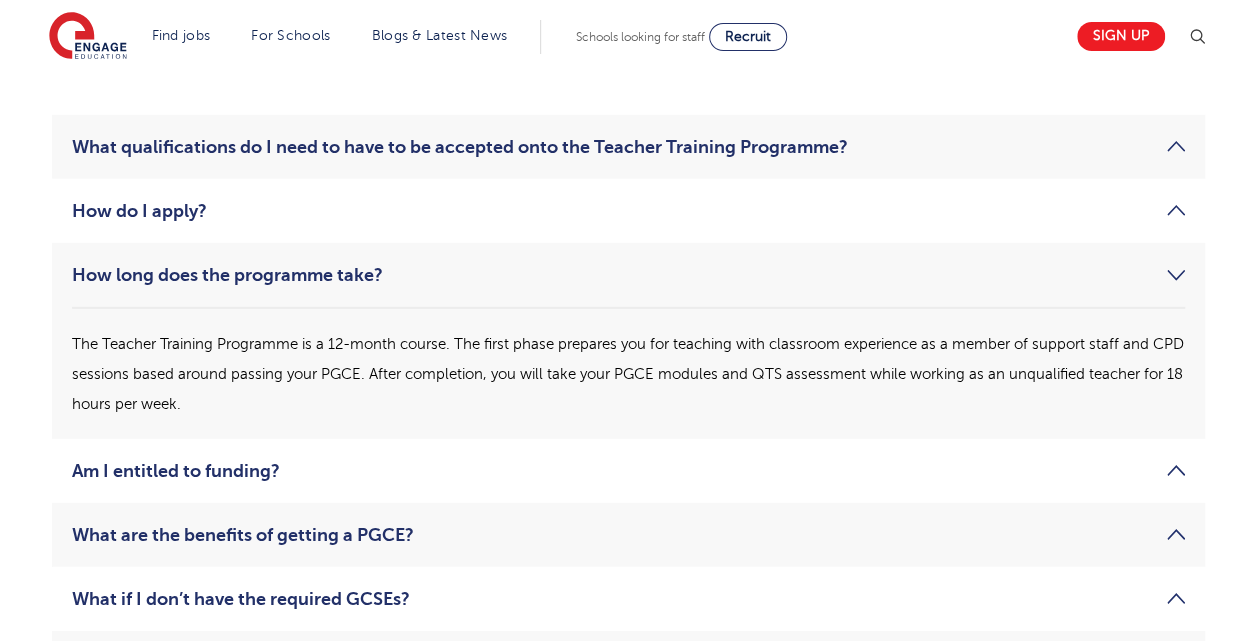 click on "Am I entitled to funding?" at bounding box center (628, 471) 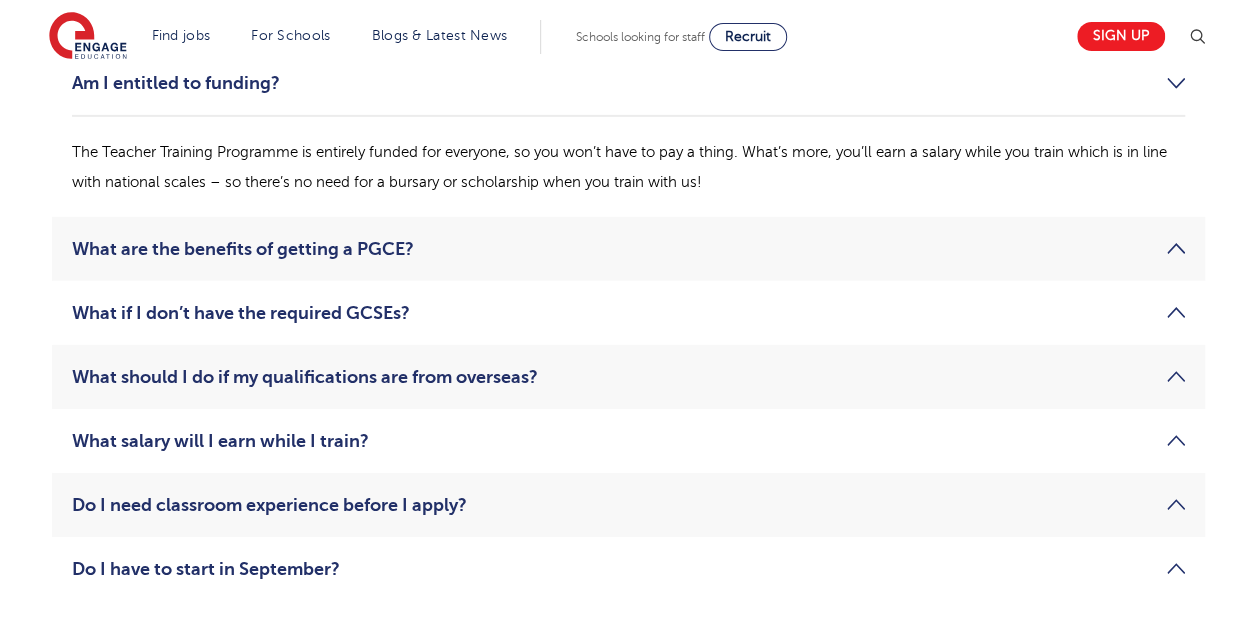 scroll, scrollTop: 3148, scrollLeft: 0, axis: vertical 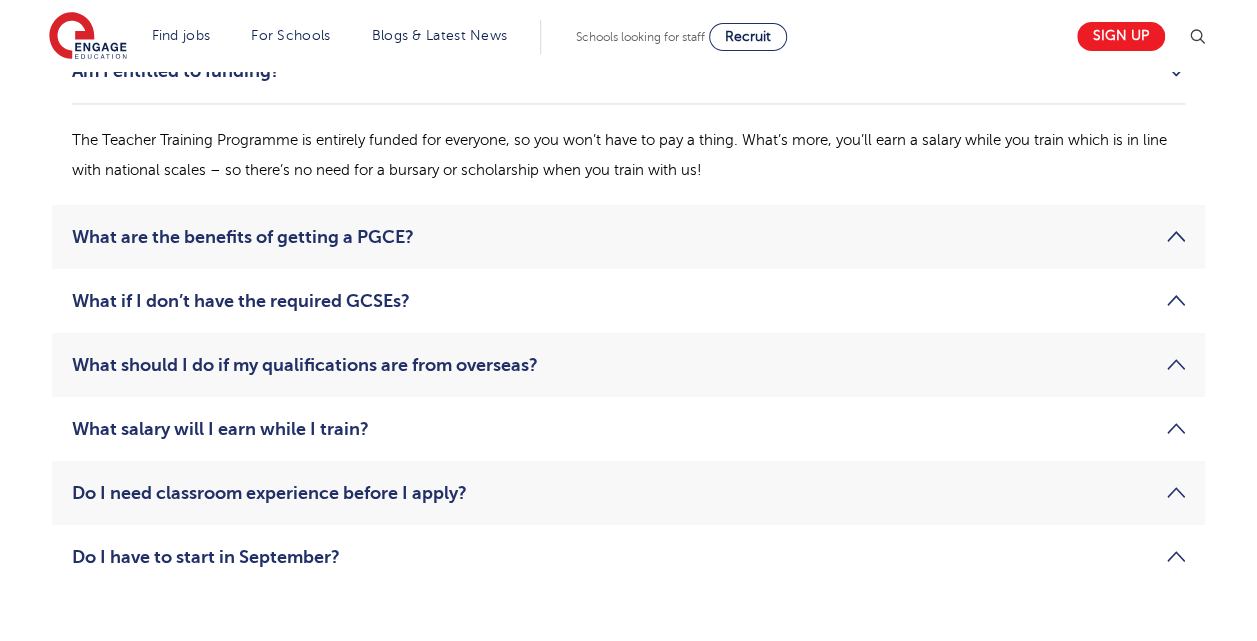 click on "What salary will I earn while I train?" at bounding box center [628, 429] 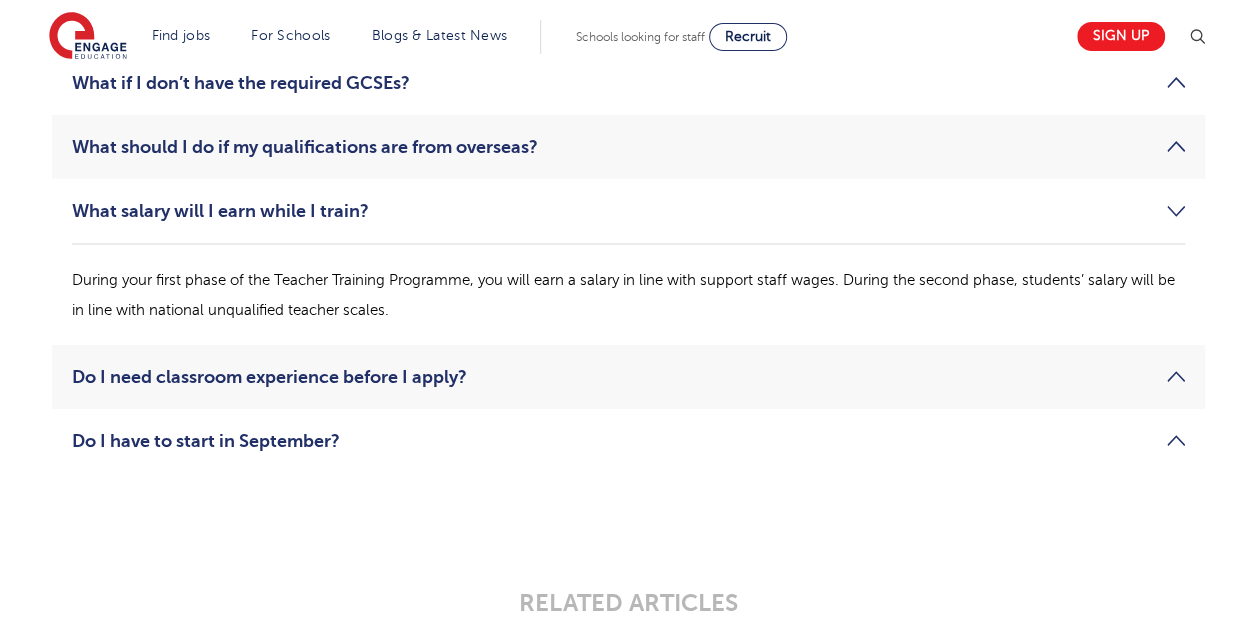scroll, scrollTop: 3301, scrollLeft: 0, axis: vertical 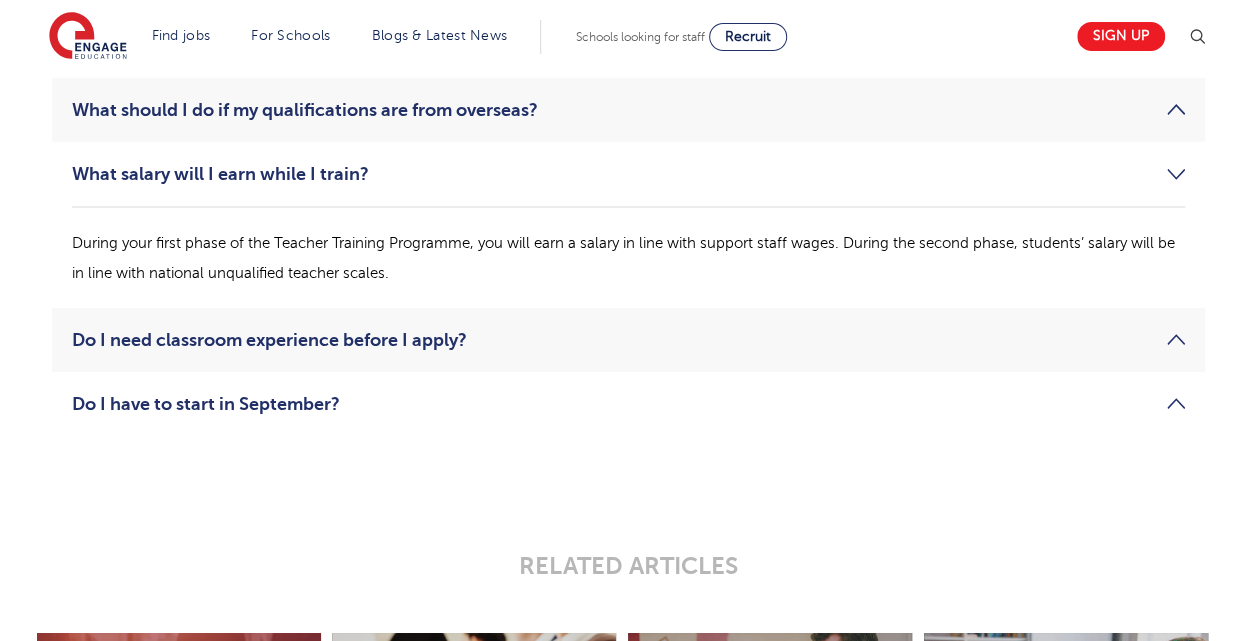 click on "Do I have to start in September?" at bounding box center [628, 404] 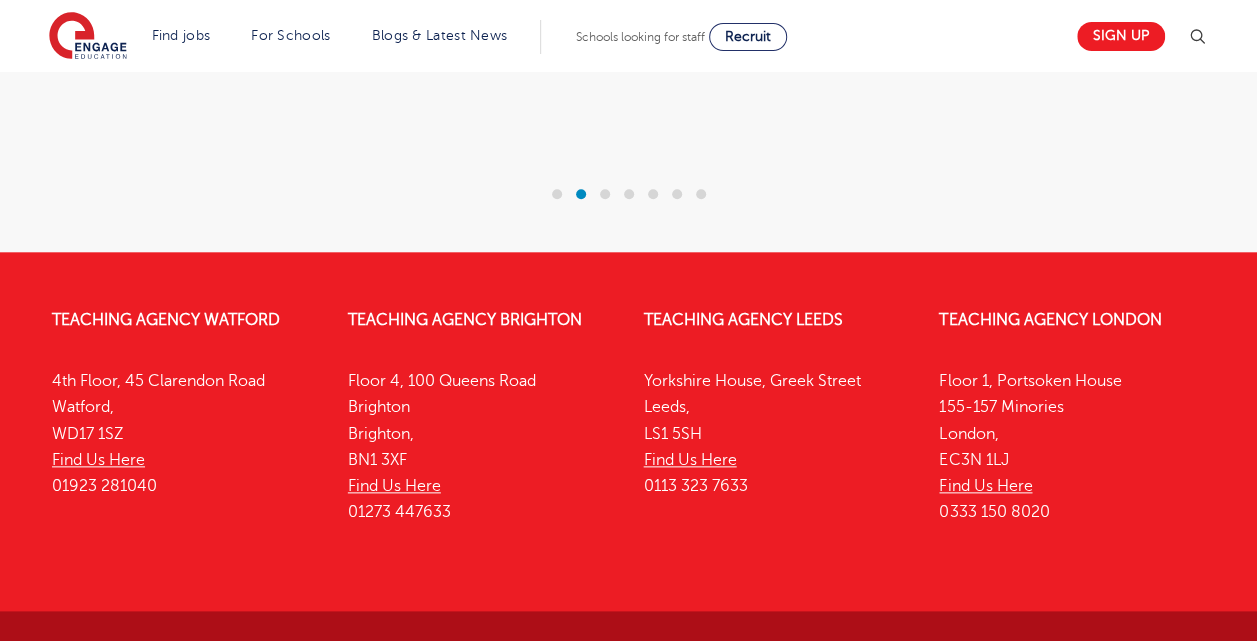 scroll, scrollTop: 4804, scrollLeft: 0, axis: vertical 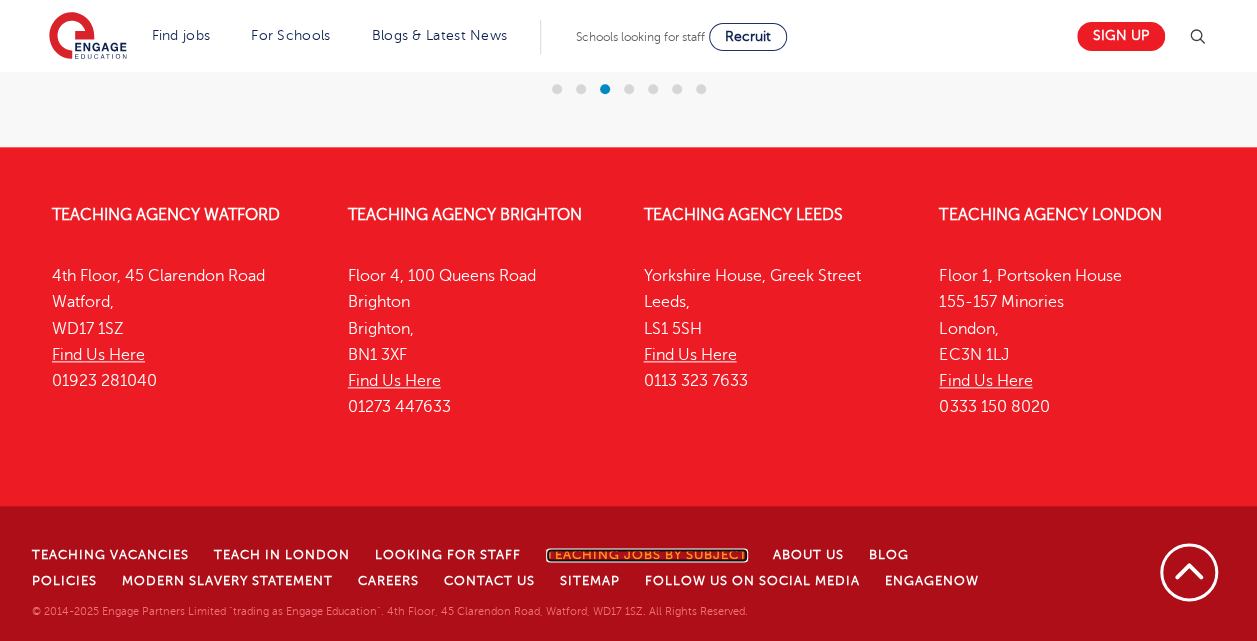click on "Teaching jobs by subject" at bounding box center (647, 555) 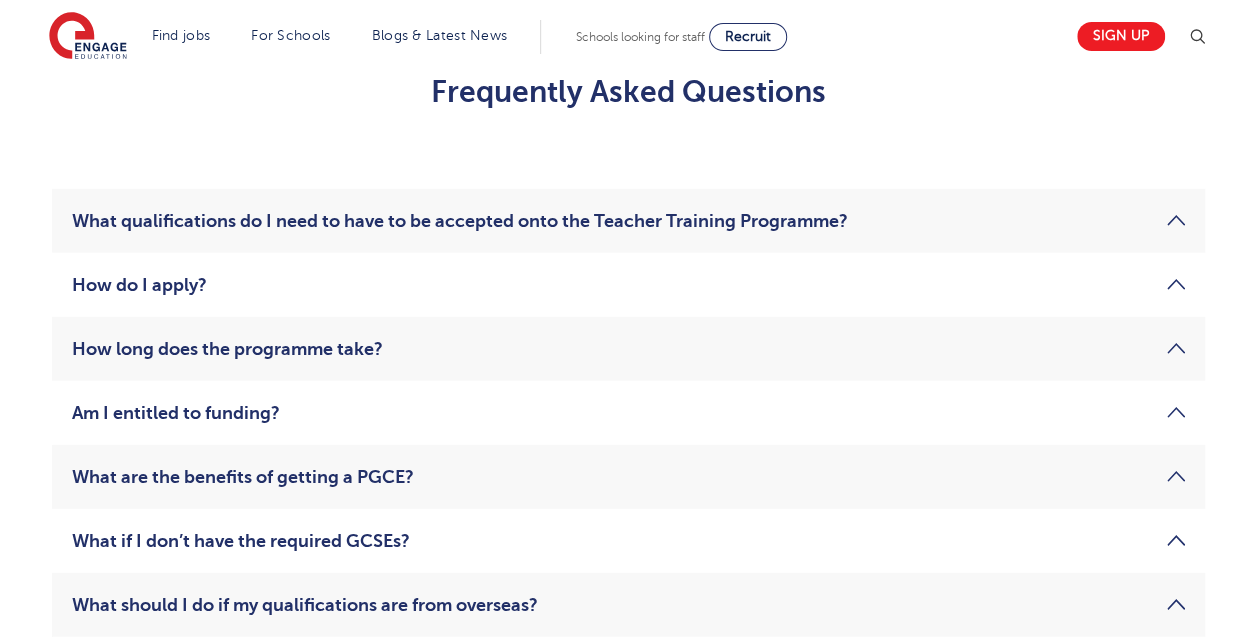 scroll, scrollTop: 2804, scrollLeft: 0, axis: vertical 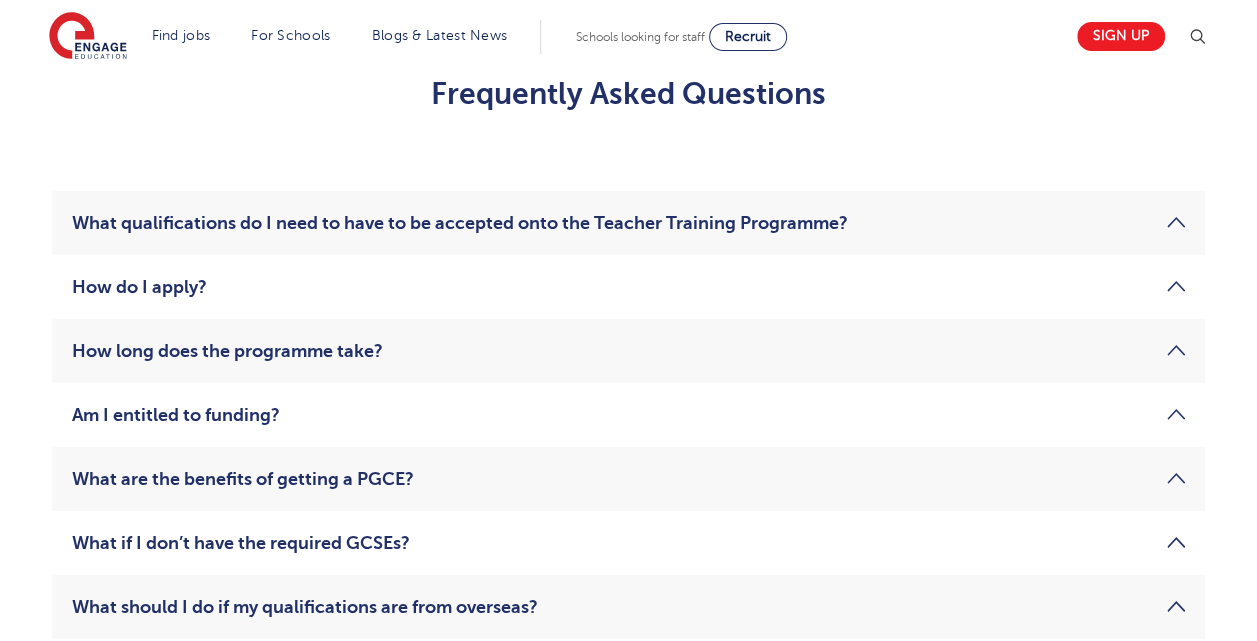 click on "How do I apply?" at bounding box center [628, 287] 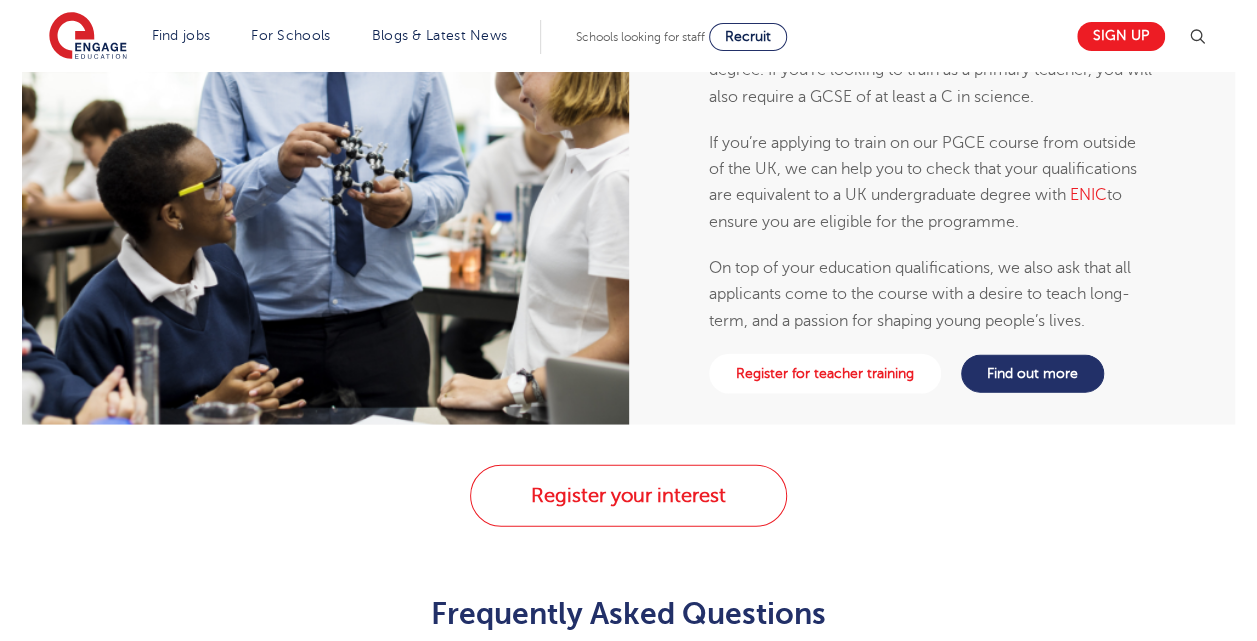 scroll, scrollTop: 2244, scrollLeft: 0, axis: vertical 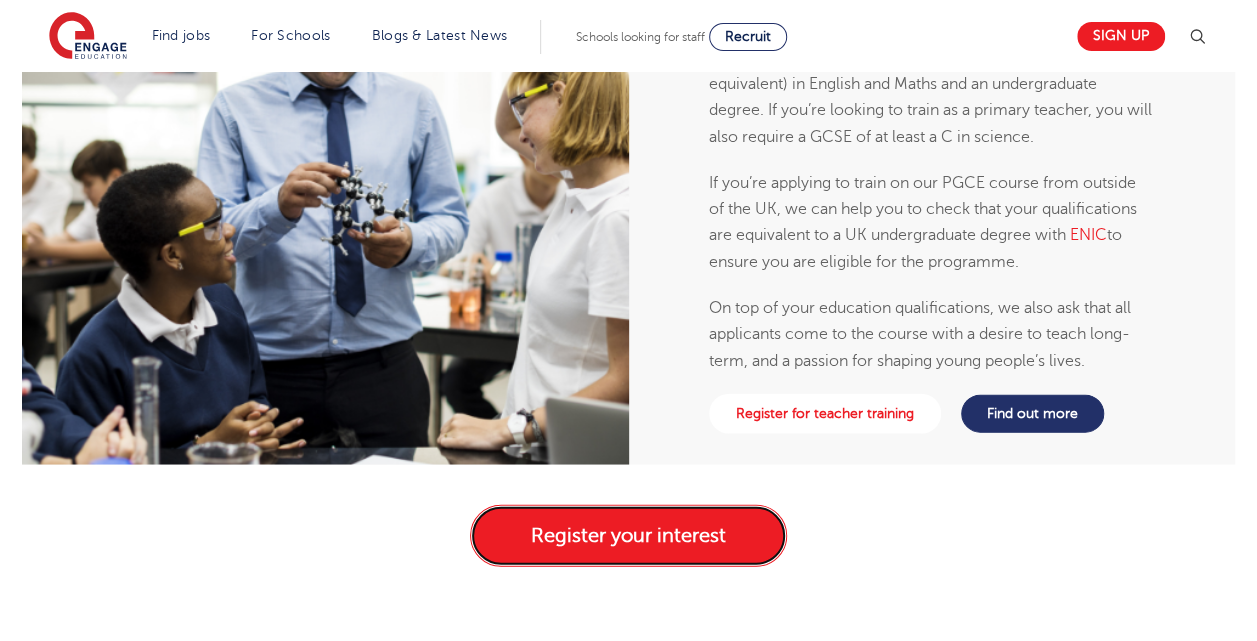 click on "Register your interest" at bounding box center [628, 536] 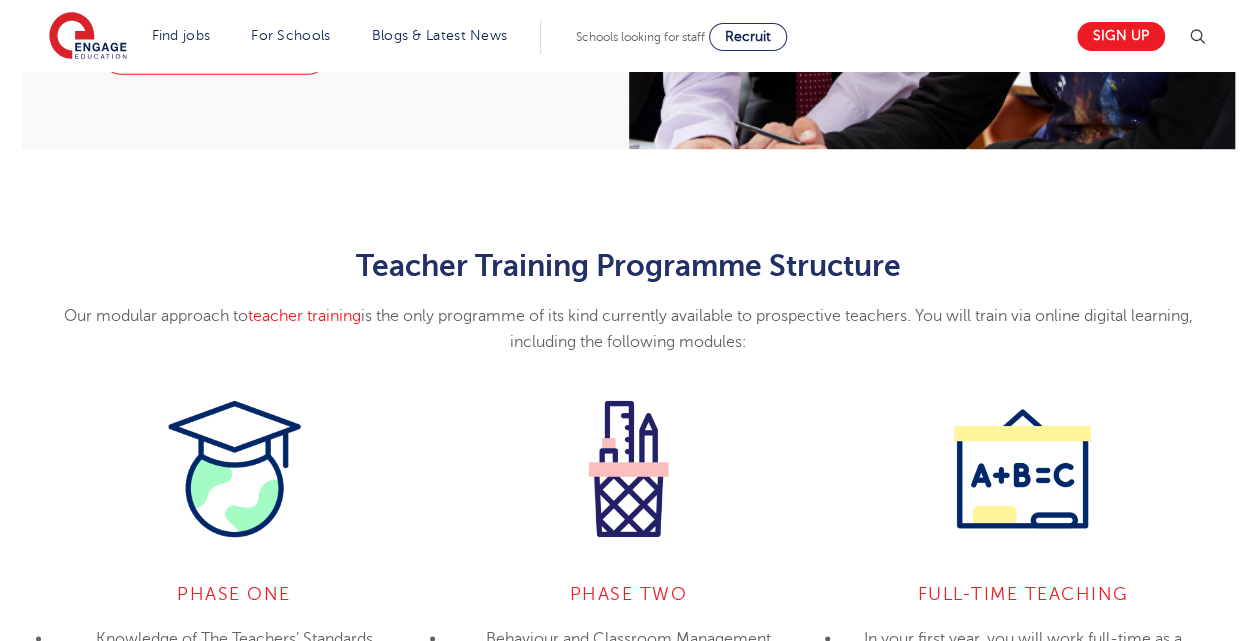 scroll, scrollTop: 1383, scrollLeft: 0, axis: vertical 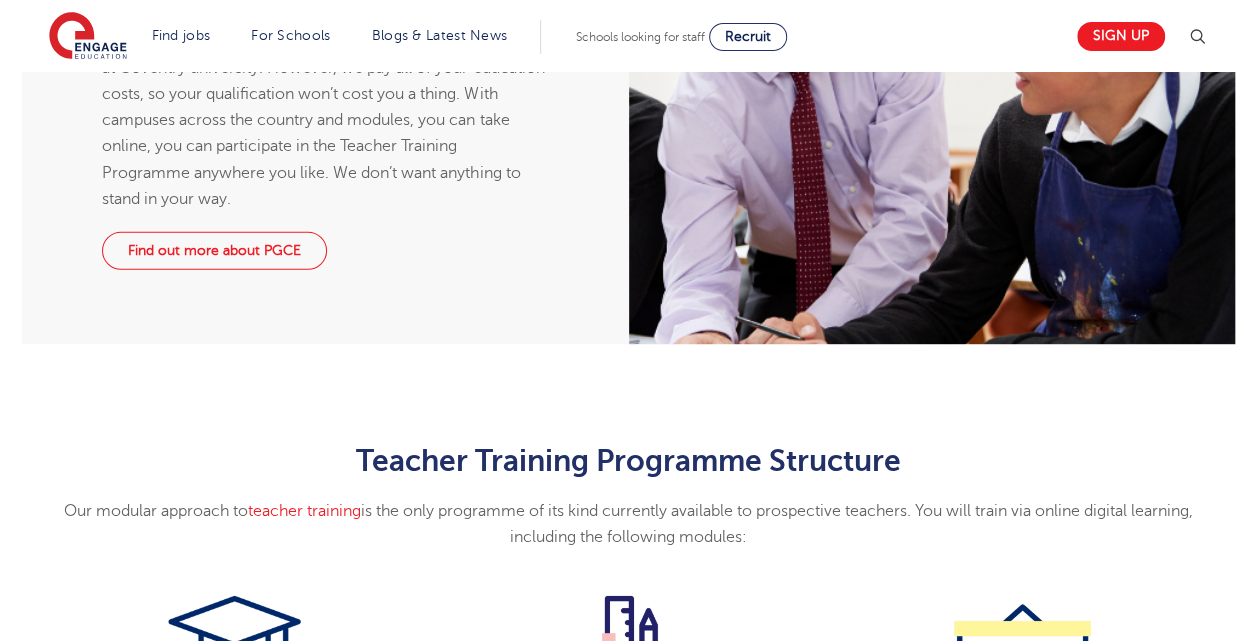 drag, startPoint x: 1256, startPoint y: 157, endPoint x: 1254, endPoint y: 108, distance: 49.0408 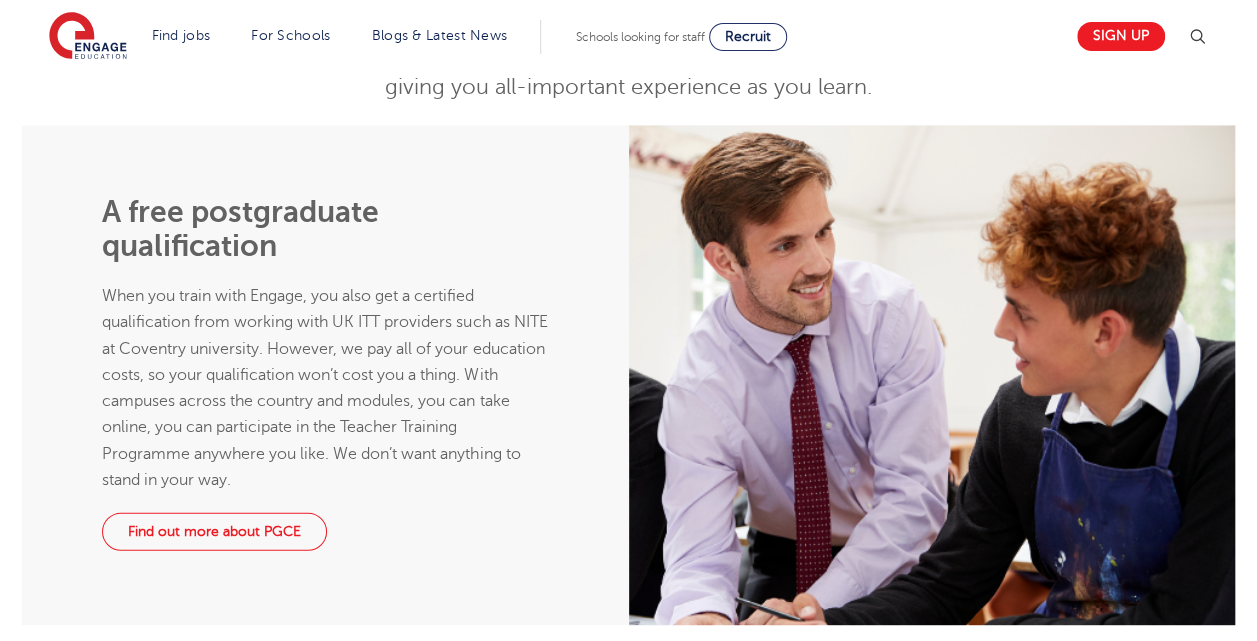 scroll, scrollTop: 925, scrollLeft: 0, axis: vertical 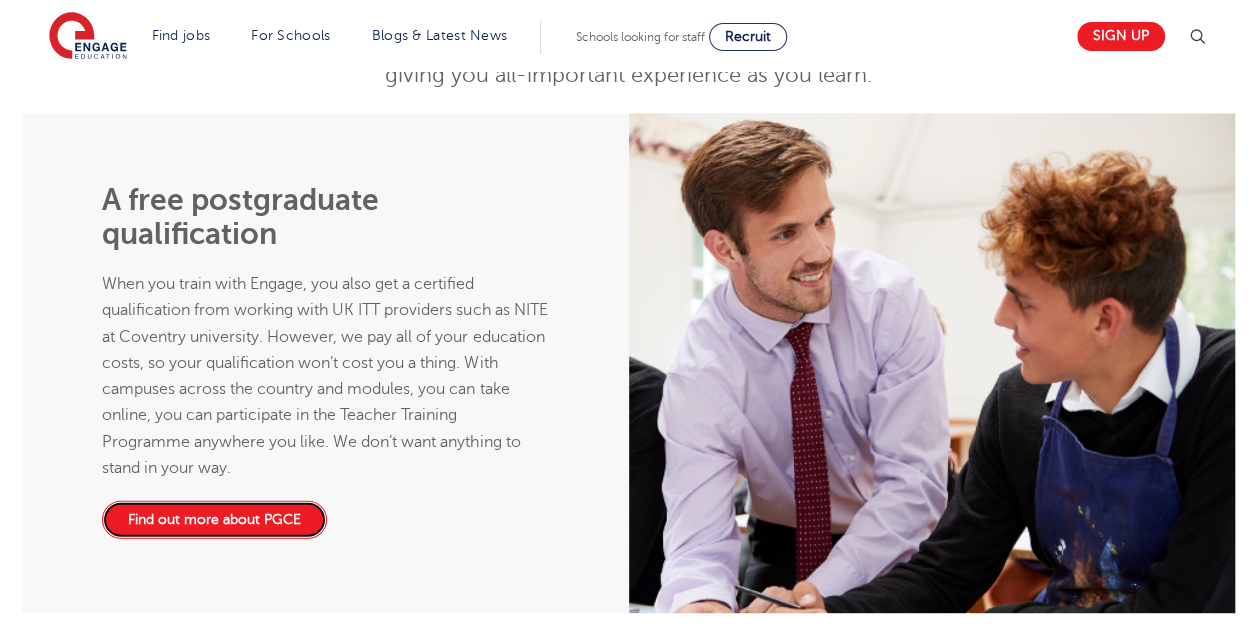 click on "Find out more about PGCE" at bounding box center (214, 520) 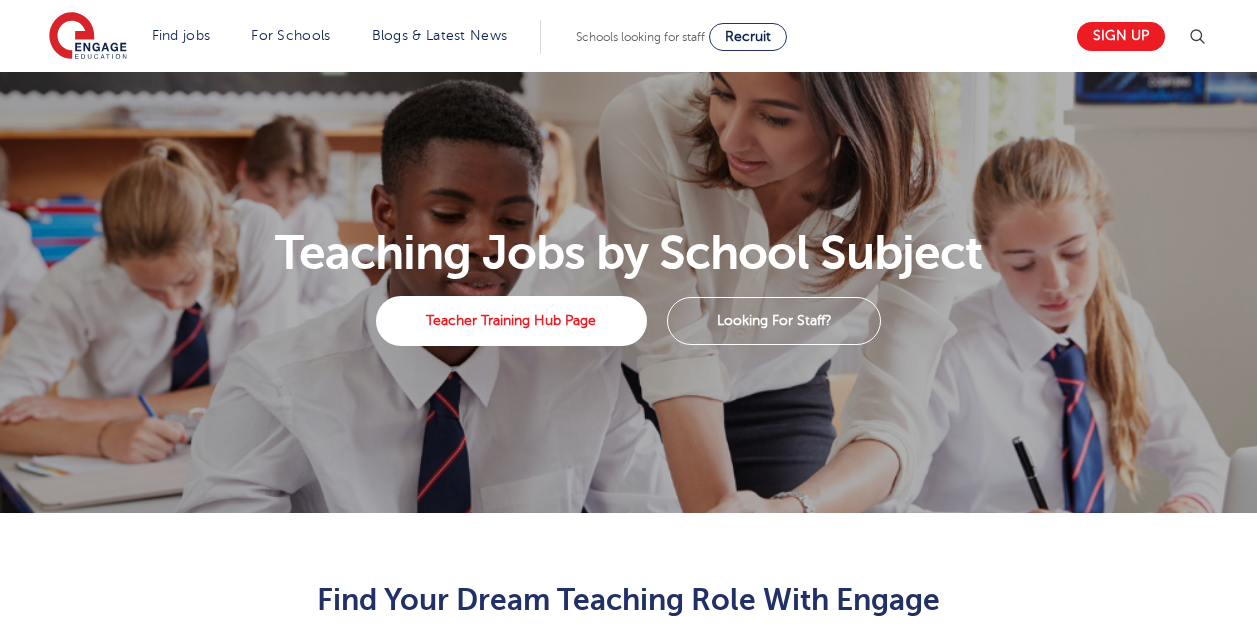 scroll, scrollTop: 0, scrollLeft: 0, axis: both 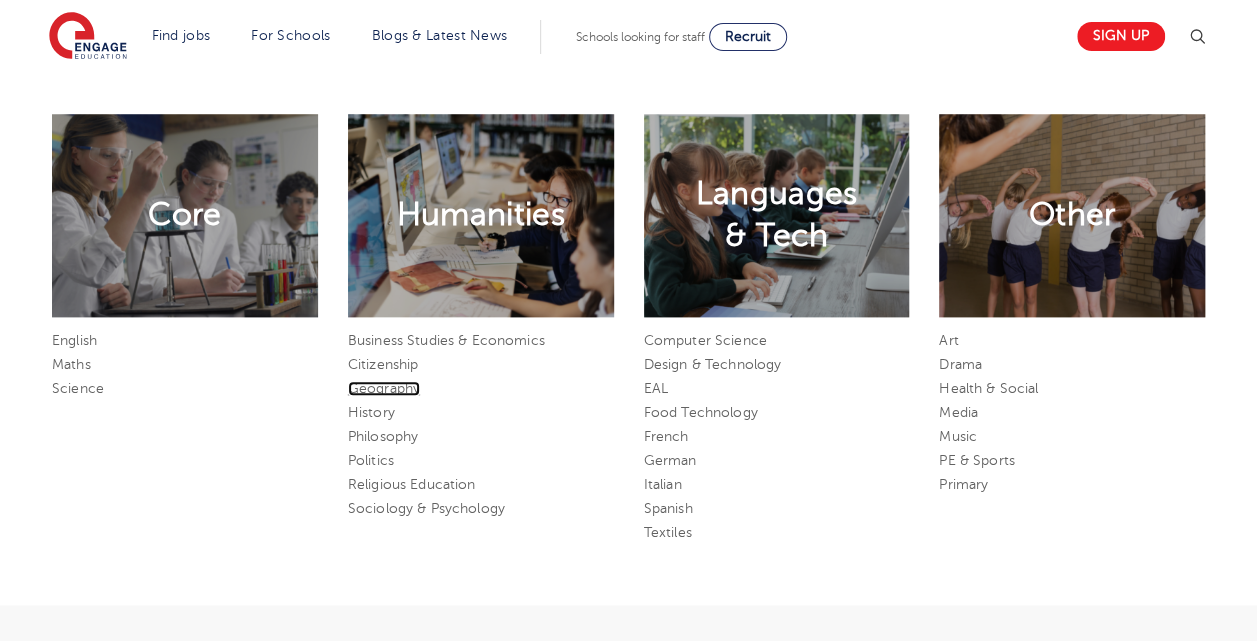 click on "Geography" at bounding box center [384, 388] 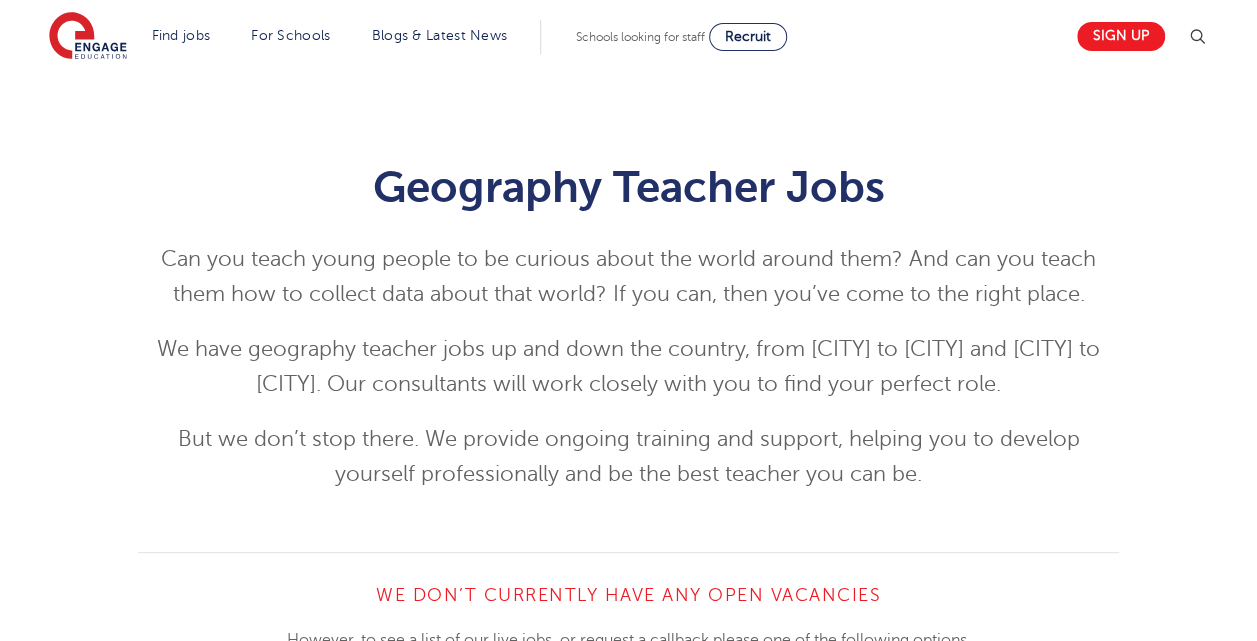 scroll, scrollTop: 40, scrollLeft: 0, axis: vertical 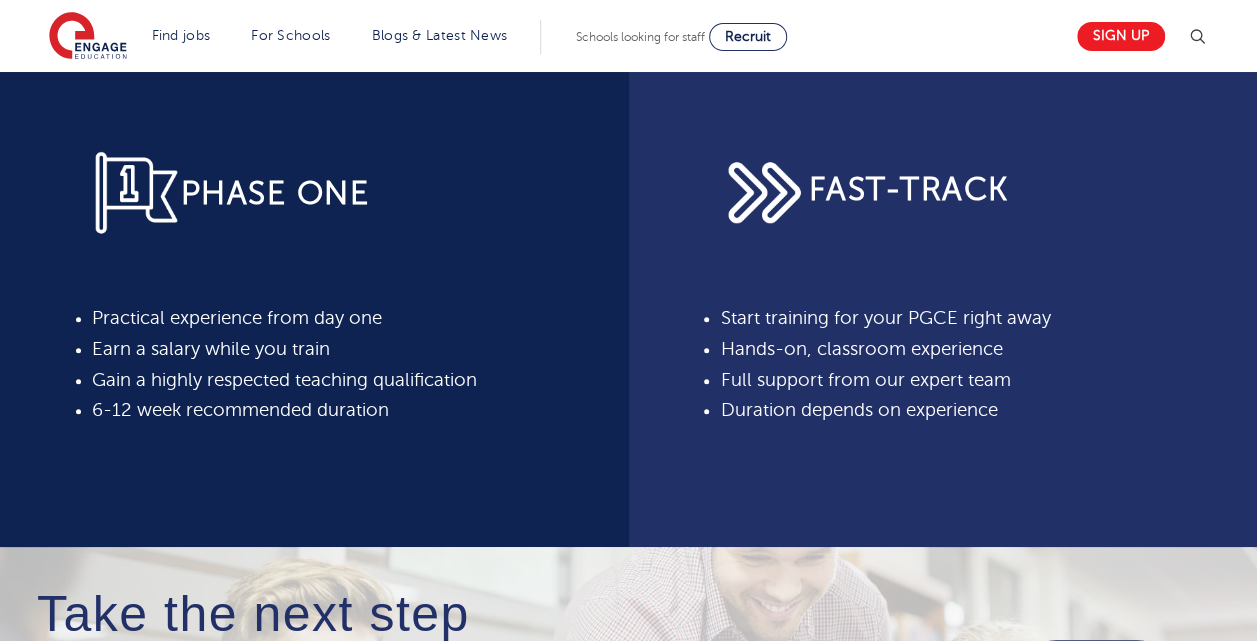 click on "Start training for your PGCE right away" at bounding box center (885, 318) 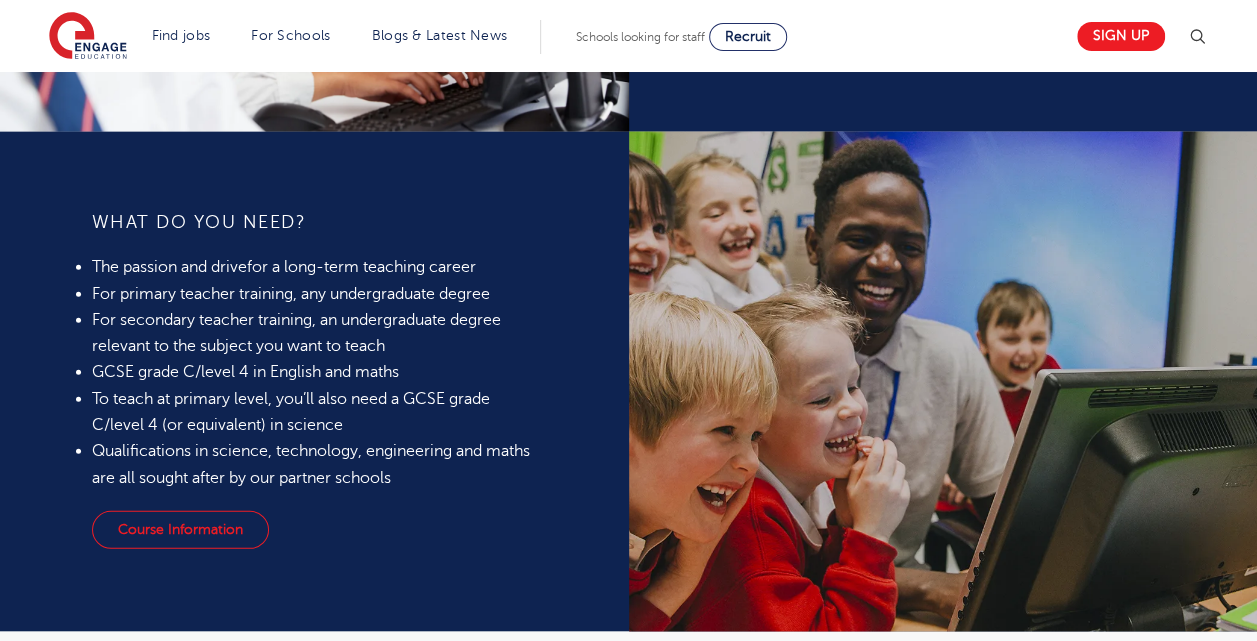scroll, scrollTop: 1818, scrollLeft: 0, axis: vertical 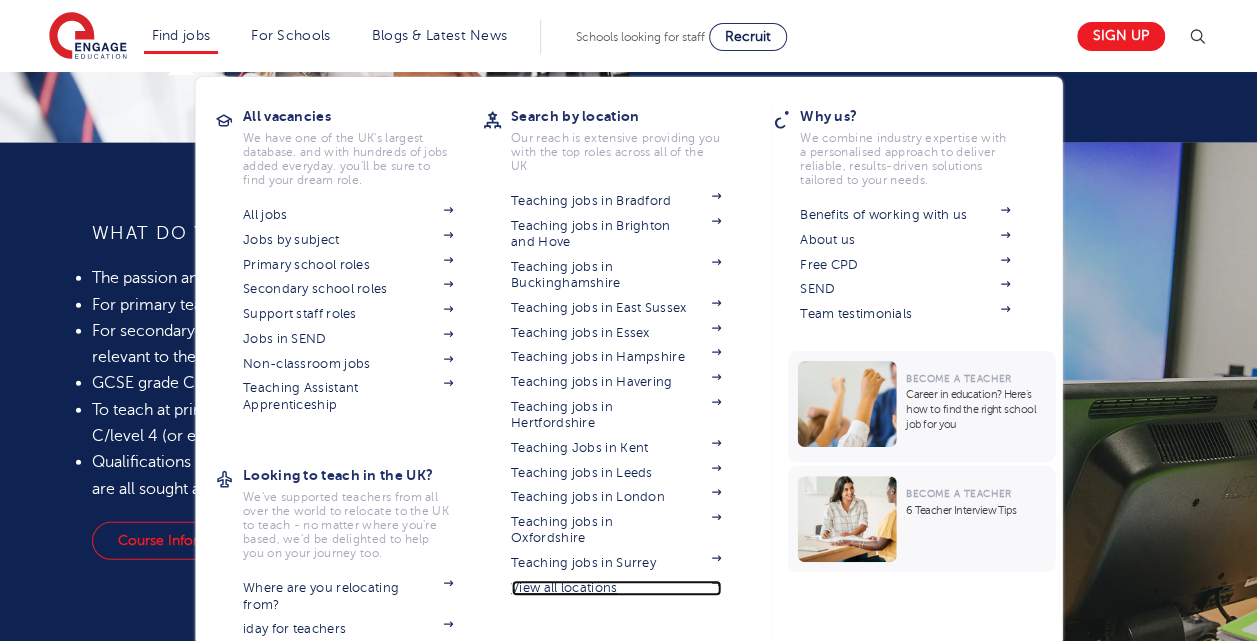 click on "View all locations" at bounding box center [616, 588] 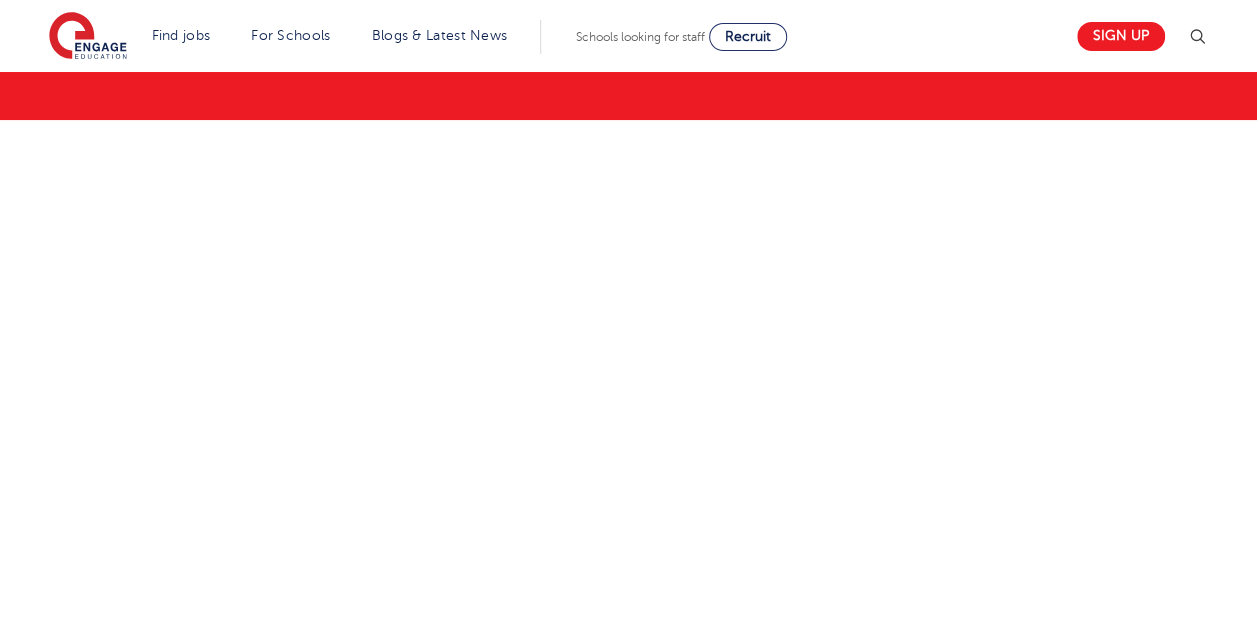 scroll, scrollTop: 200, scrollLeft: 0, axis: vertical 